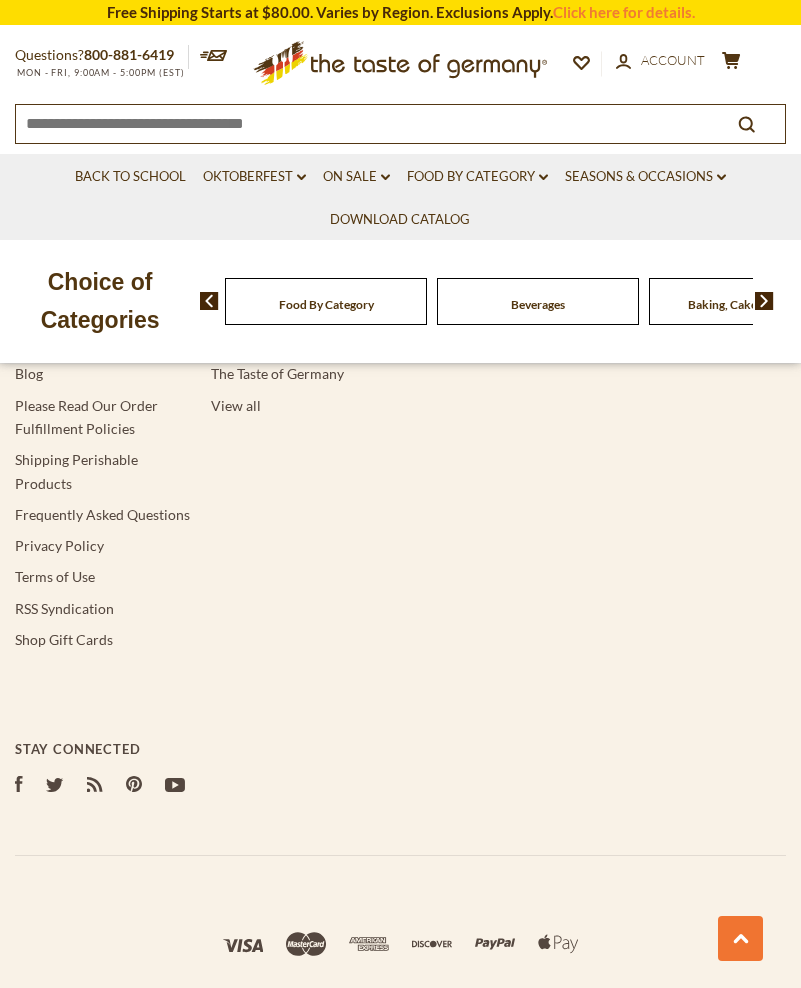 scroll, scrollTop: 3913, scrollLeft: 0, axis: vertical 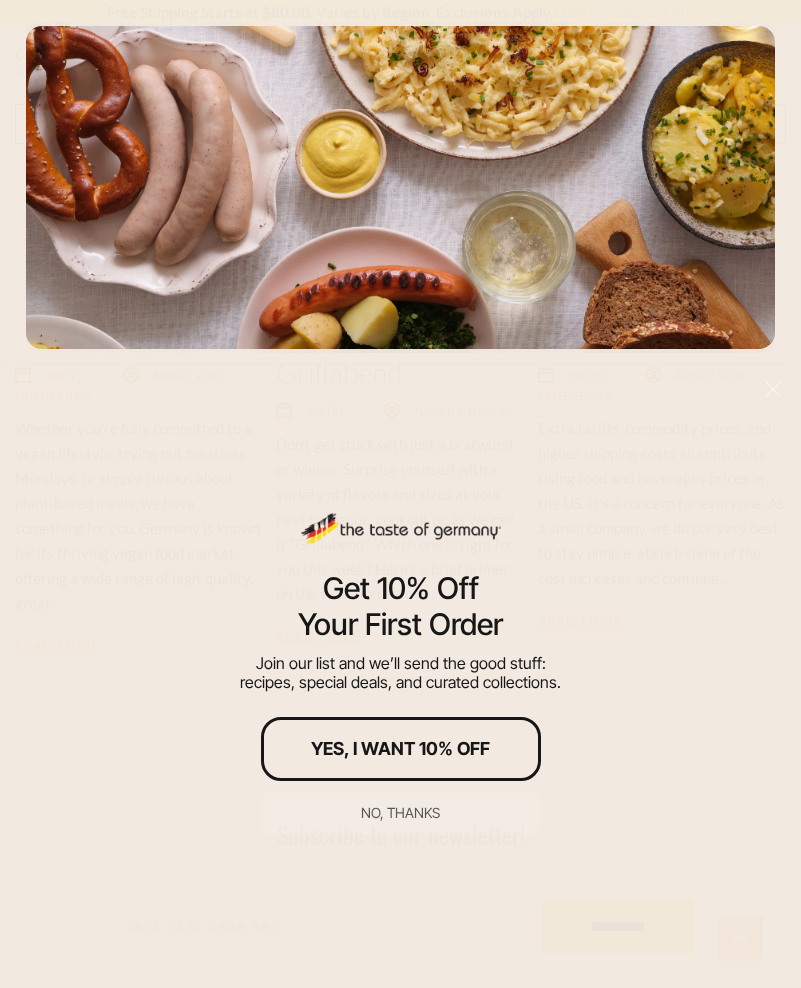 drag, startPoint x: 748, startPoint y: 564, endPoint x: 694, endPoint y: 570, distance: 54.33231 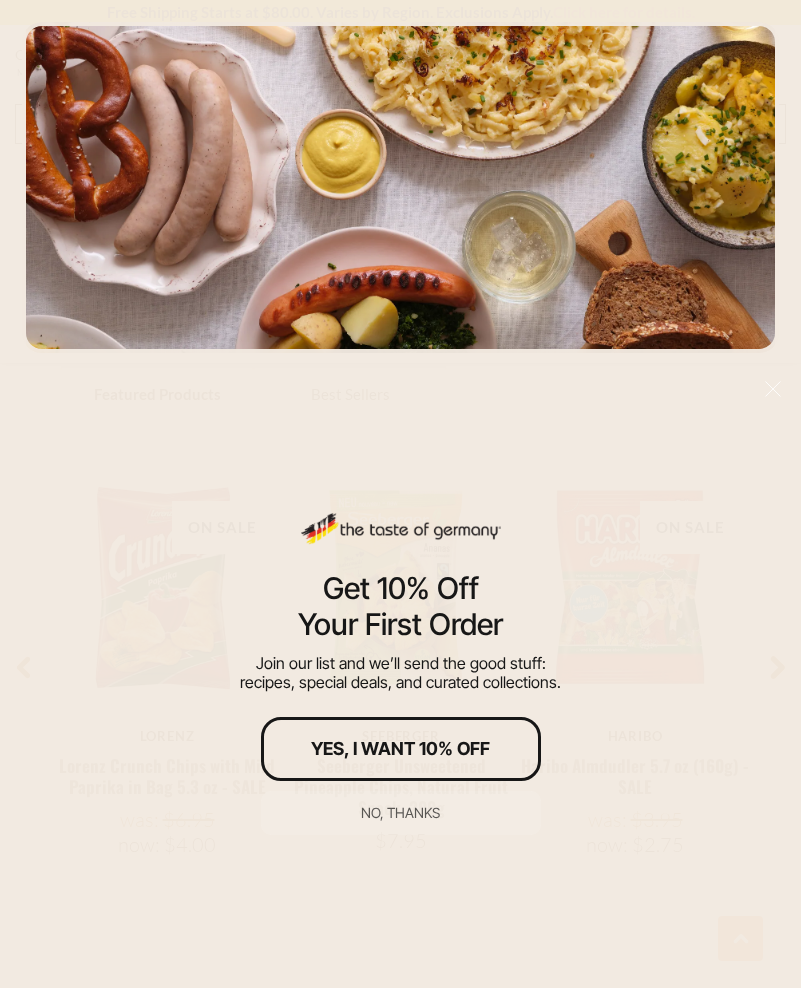 scroll, scrollTop: 1193, scrollLeft: 0, axis: vertical 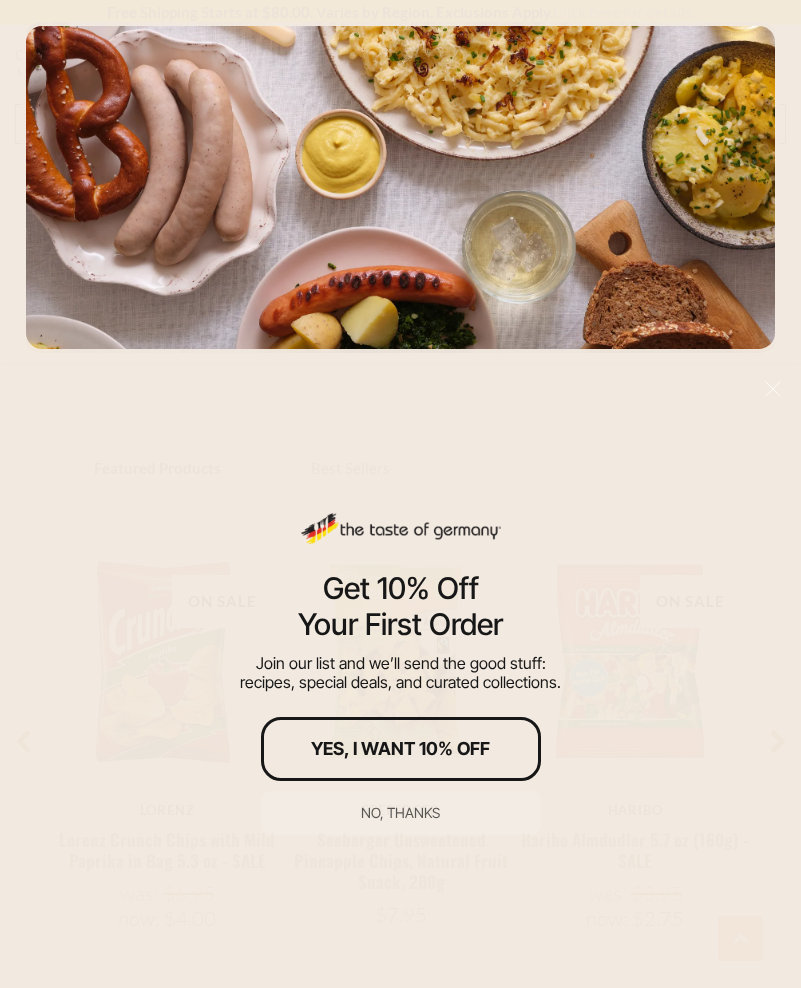 click on "Get 10% Off  Your First Order Join our list and we’ll send the good stuff: recipes, special deals, and curated collections. Yes, I Want 10% Off No, thanks" at bounding box center [400, 681] 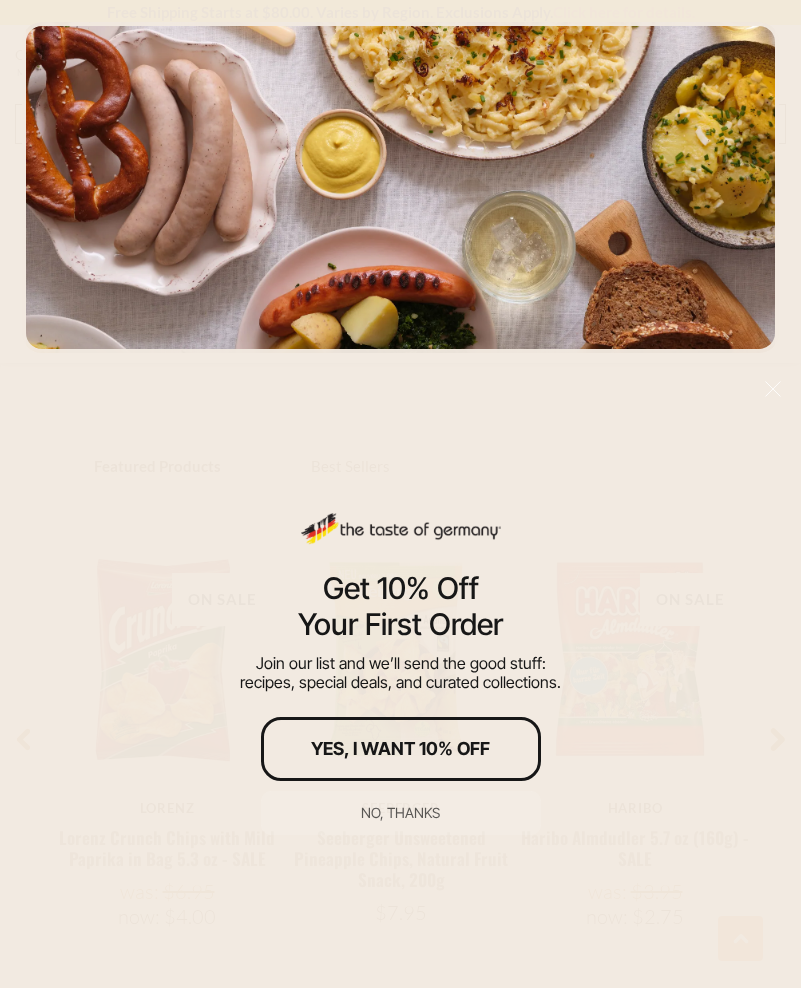 drag, startPoint x: 668, startPoint y: 824, endPoint x: 667, endPoint y: 843, distance: 19.026299 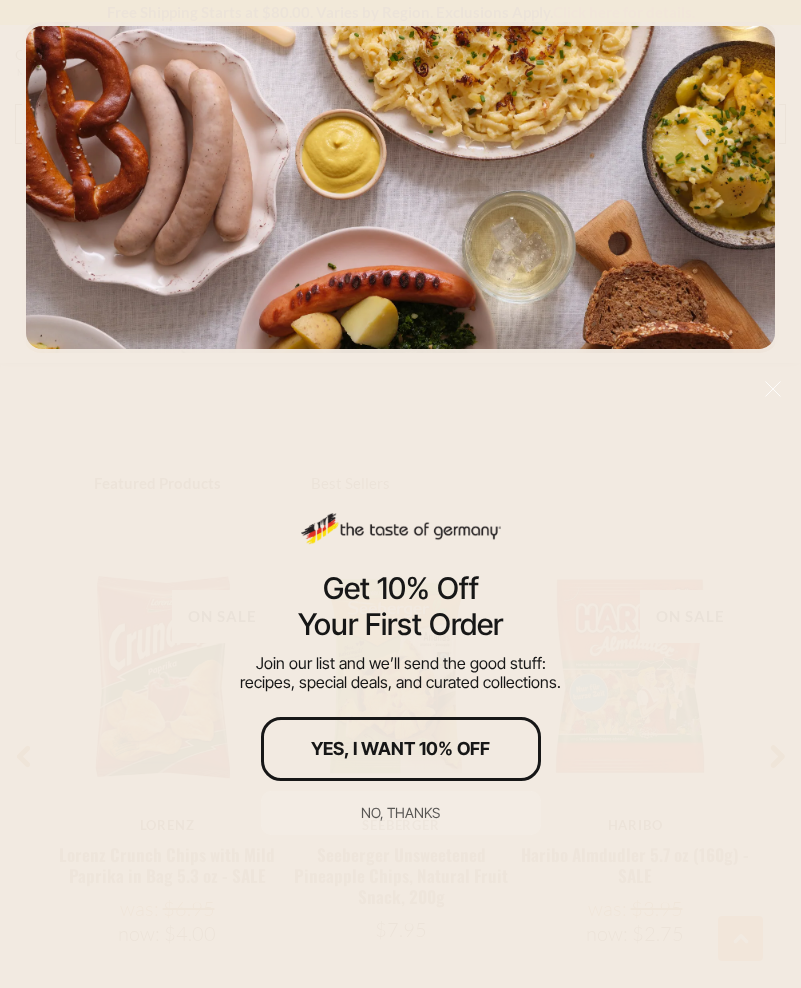drag, startPoint x: 385, startPoint y: 807, endPoint x: 418, endPoint y: 819, distance: 35.1141 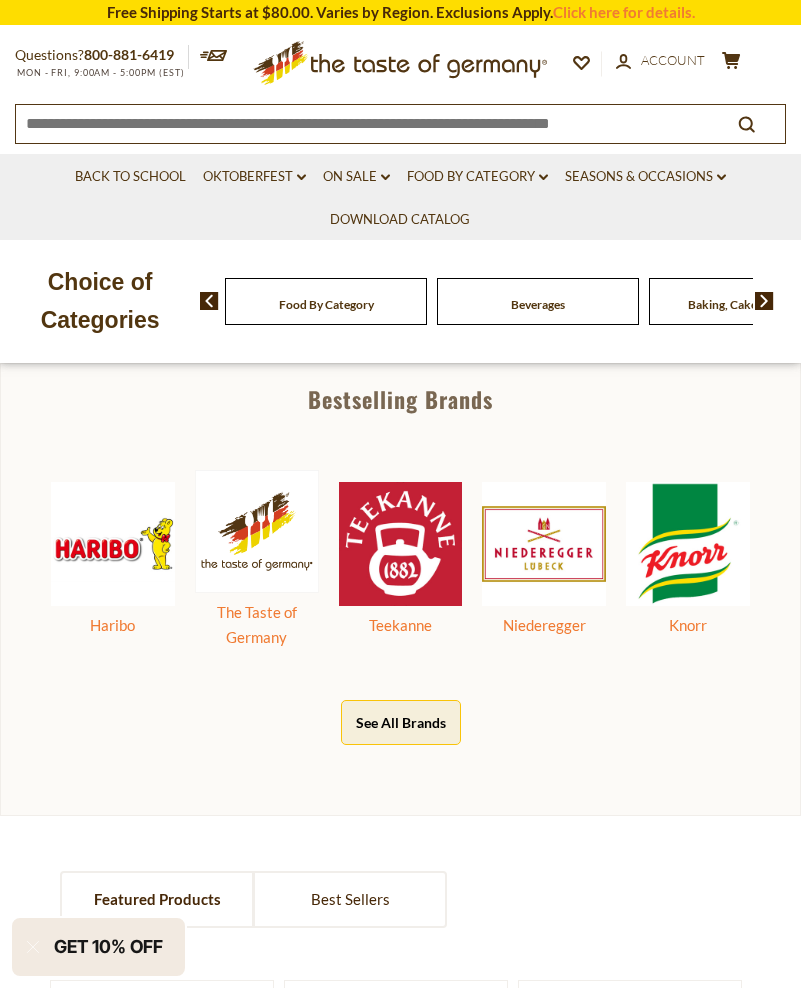 scroll, scrollTop: 0, scrollLeft: 0, axis: both 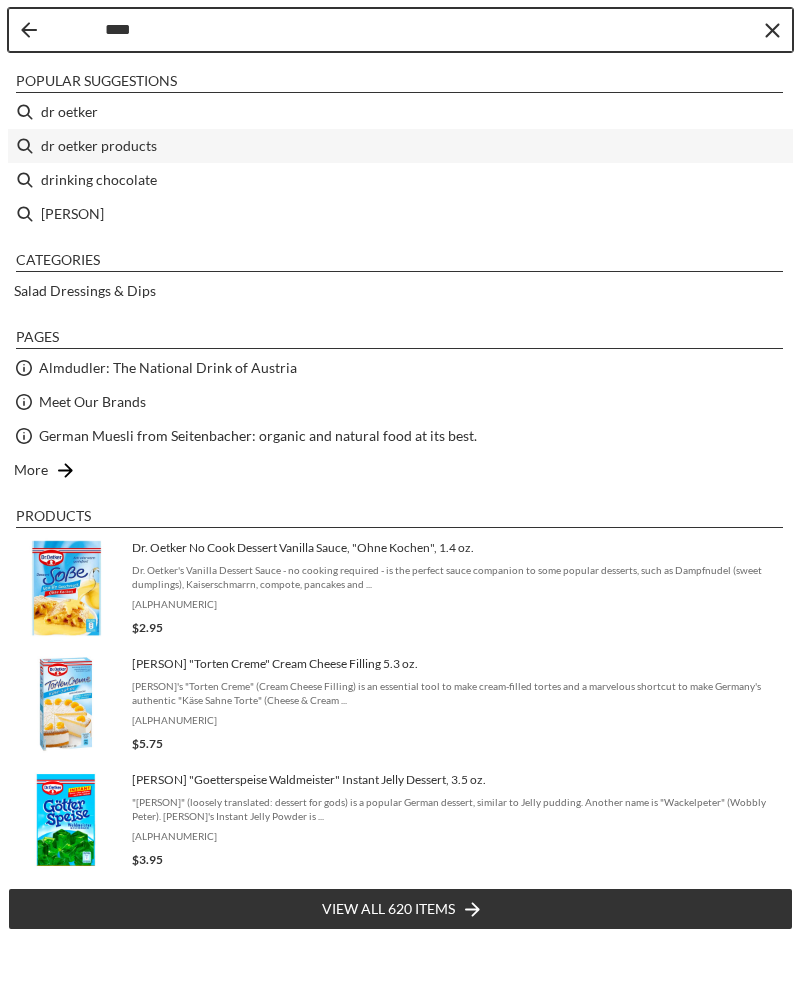 type on "***" 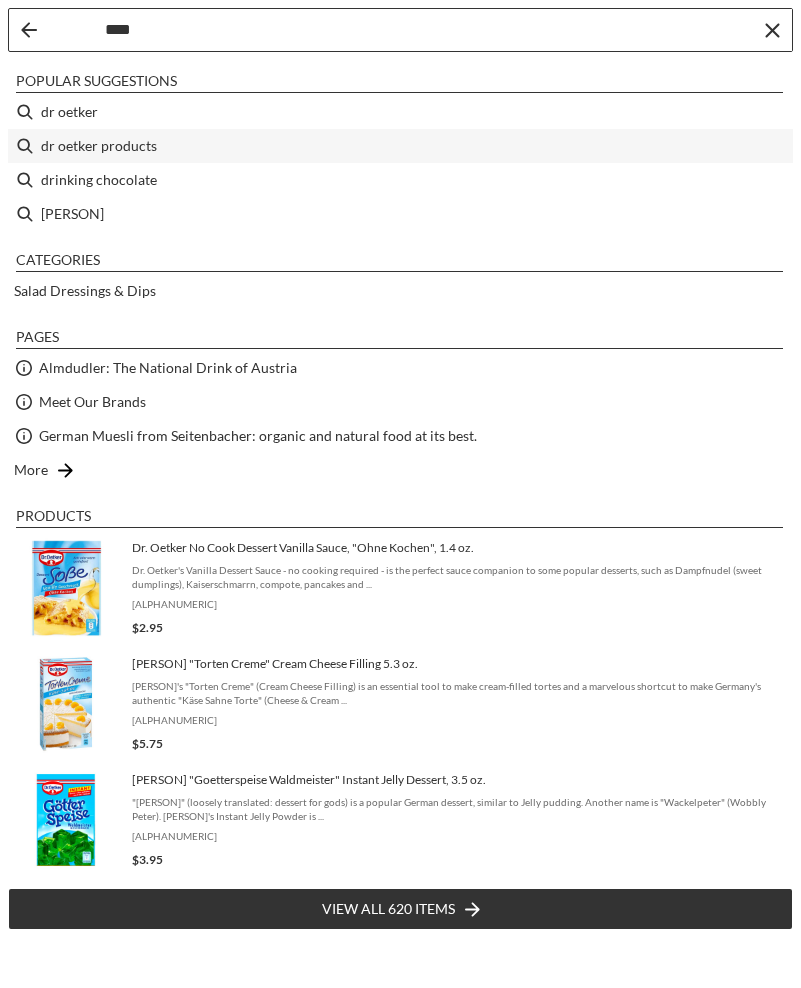 click on "dr oetker products" at bounding box center [400, 146] 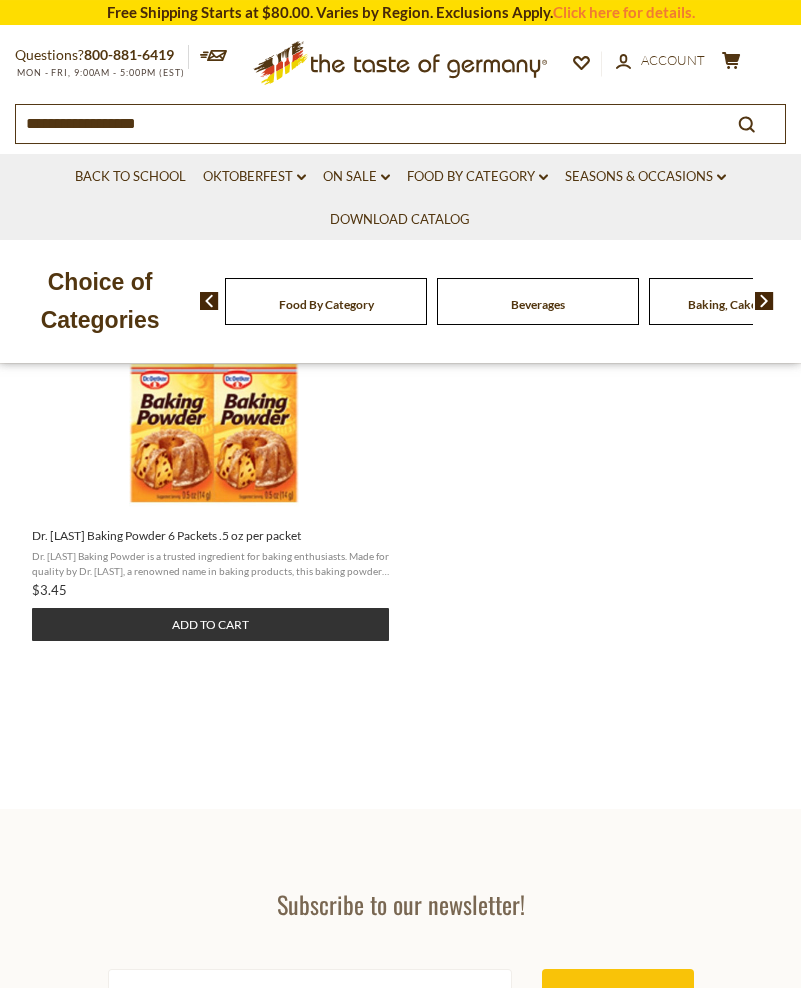 scroll, scrollTop: 0, scrollLeft: 0, axis: both 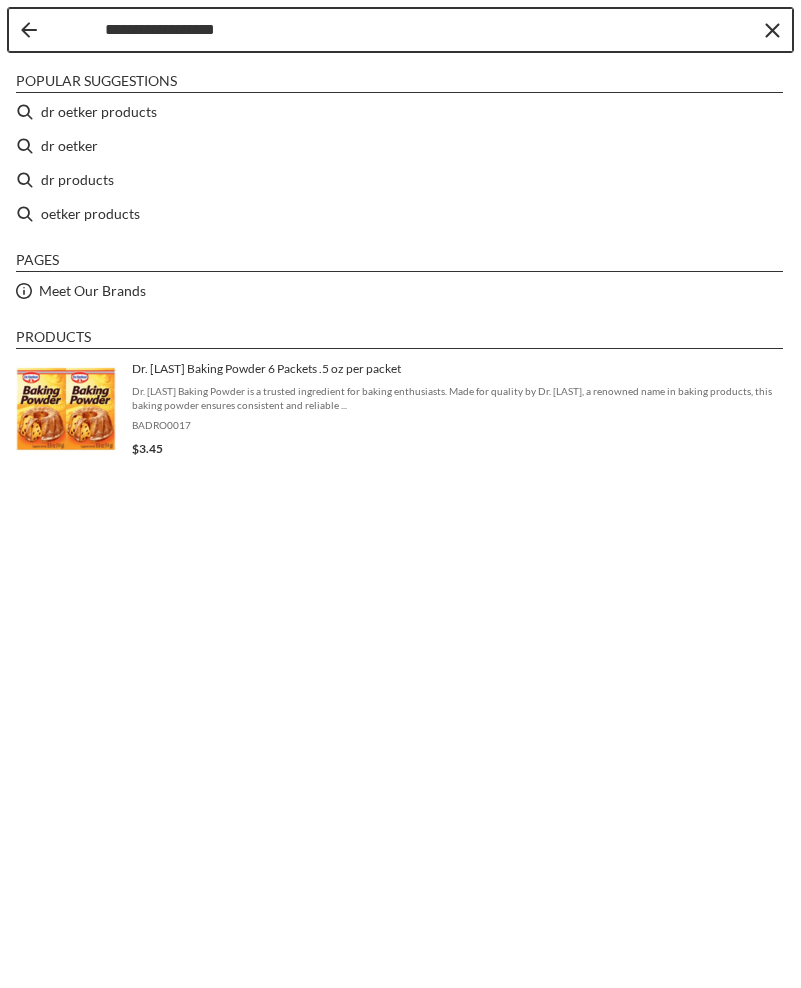 click on "**********" at bounding box center [428, 30] 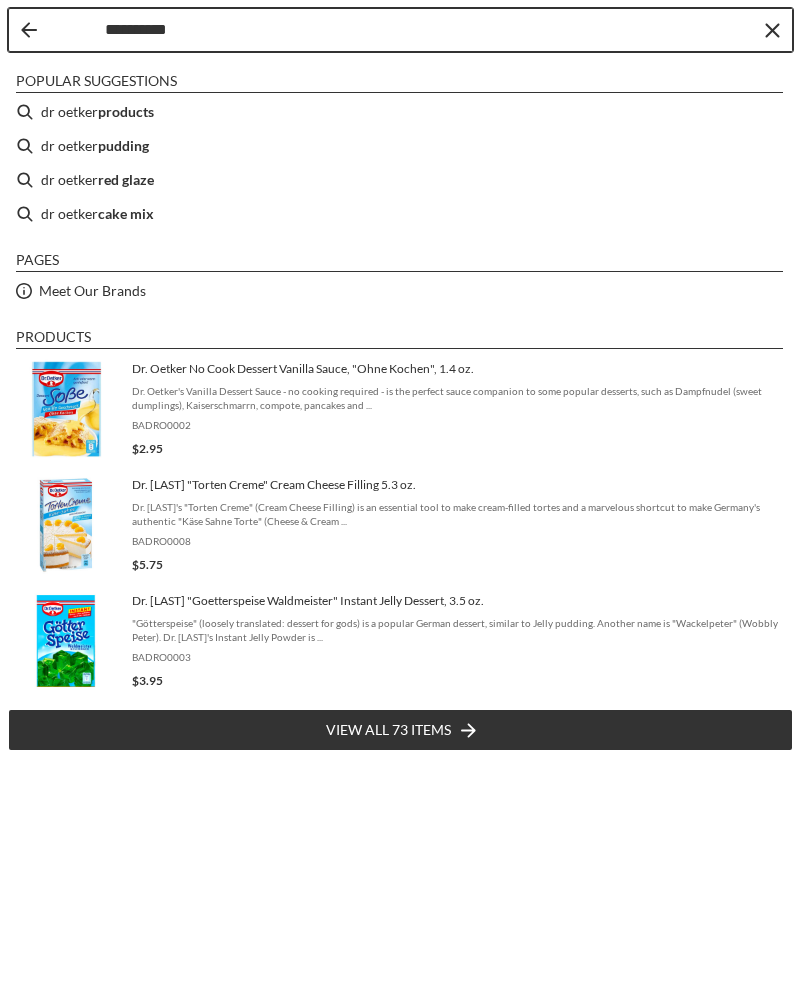 type on "*********" 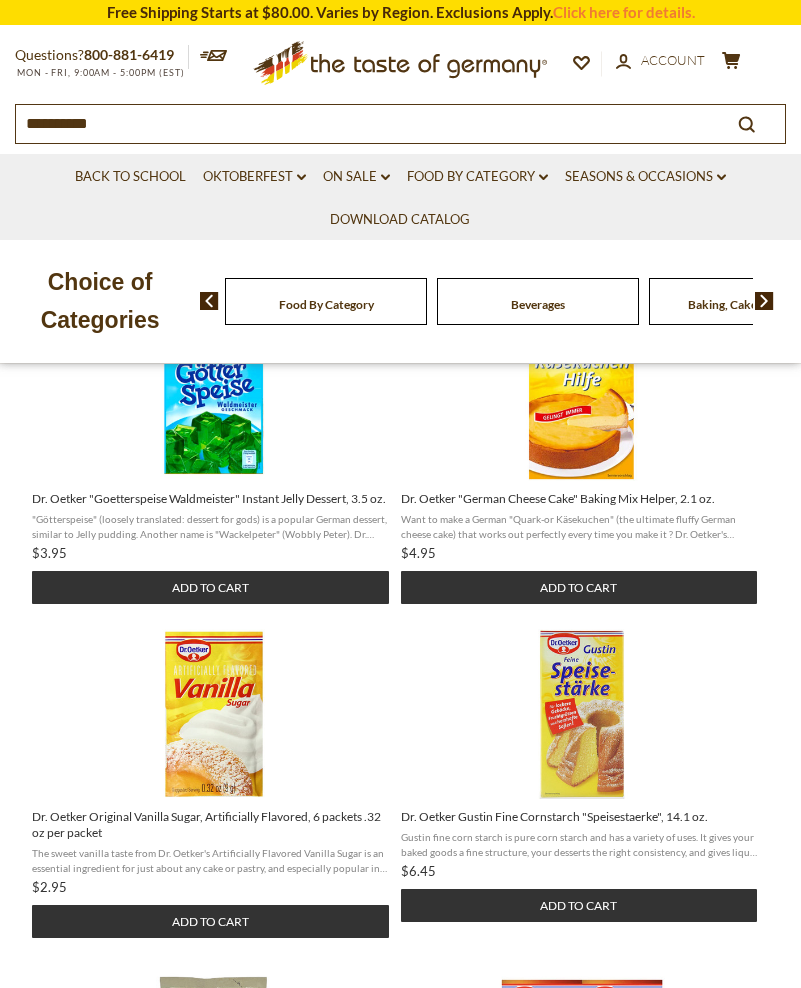 scroll, scrollTop: 775, scrollLeft: 0, axis: vertical 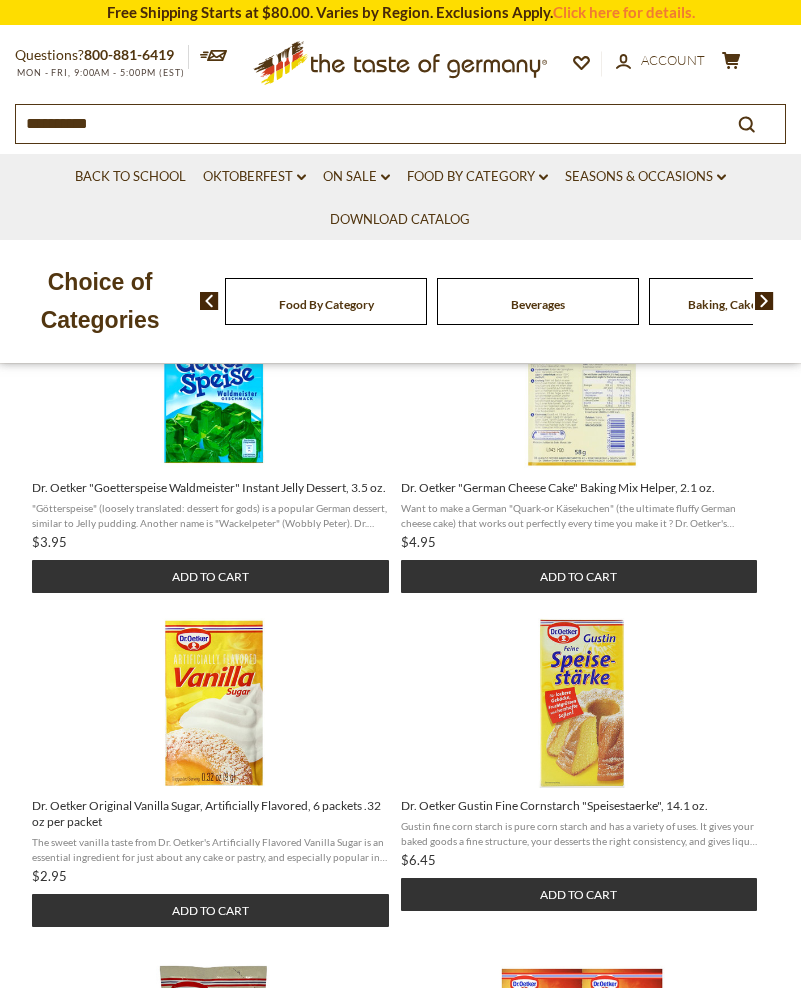 click on "Dr. Oetker "German Cheese Cake" Baking Mix Helper, 2.1 oz." at bounding box center [580, 488] 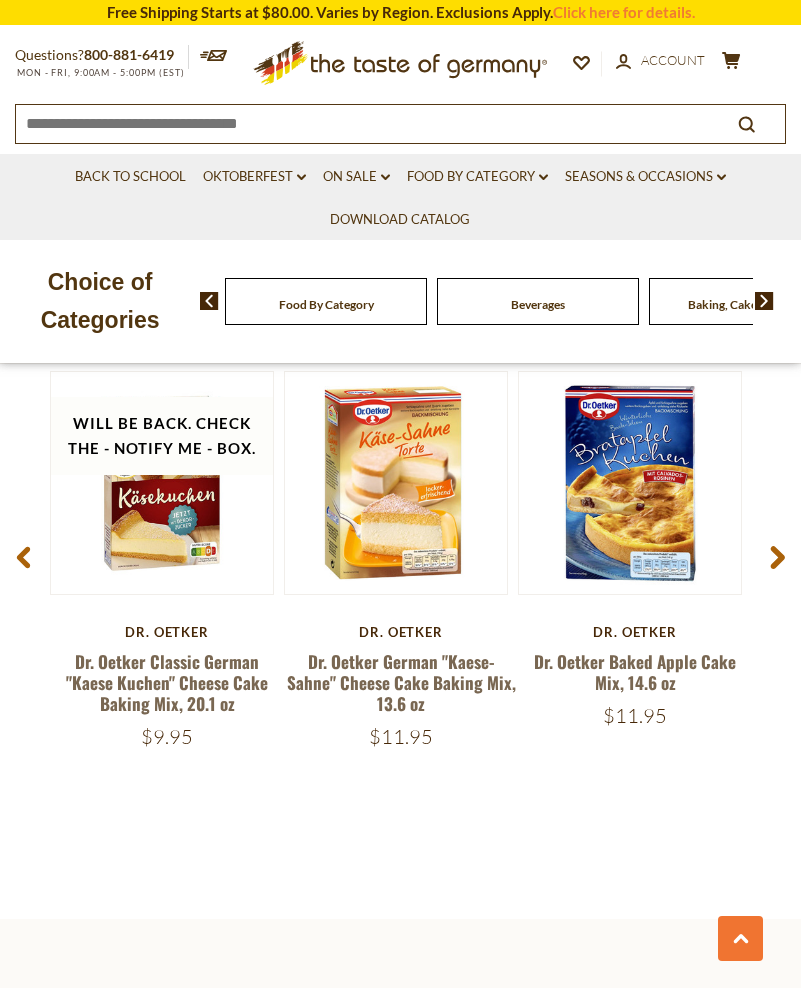 scroll, scrollTop: 2646, scrollLeft: 0, axis: vertical 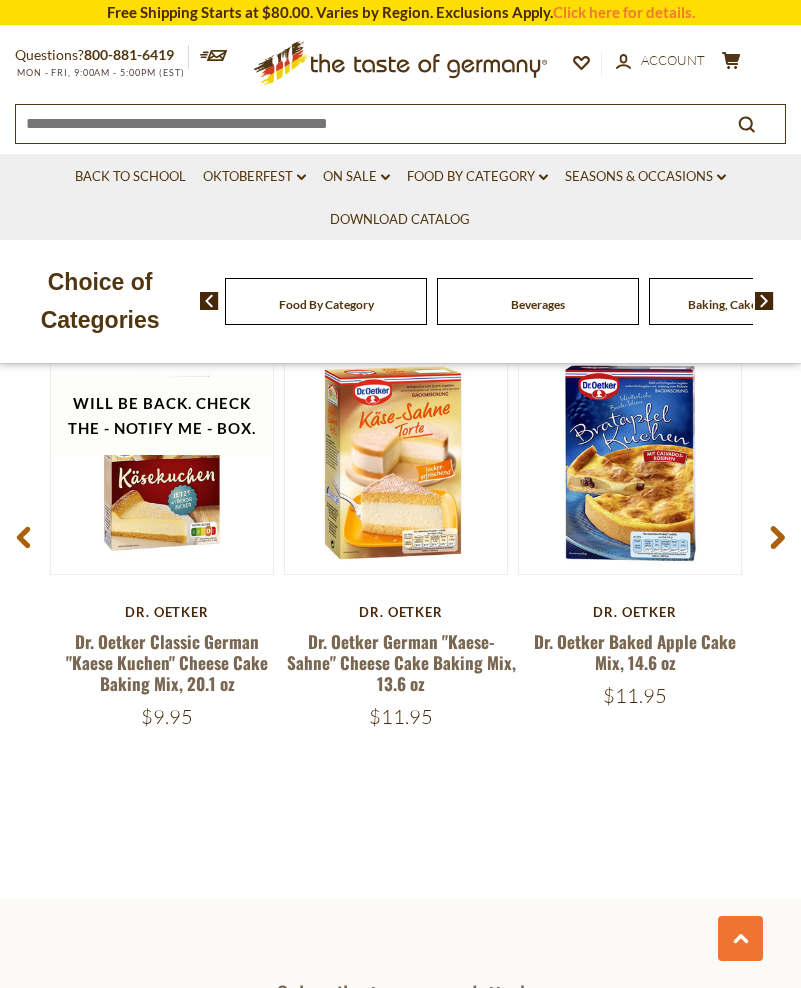 click 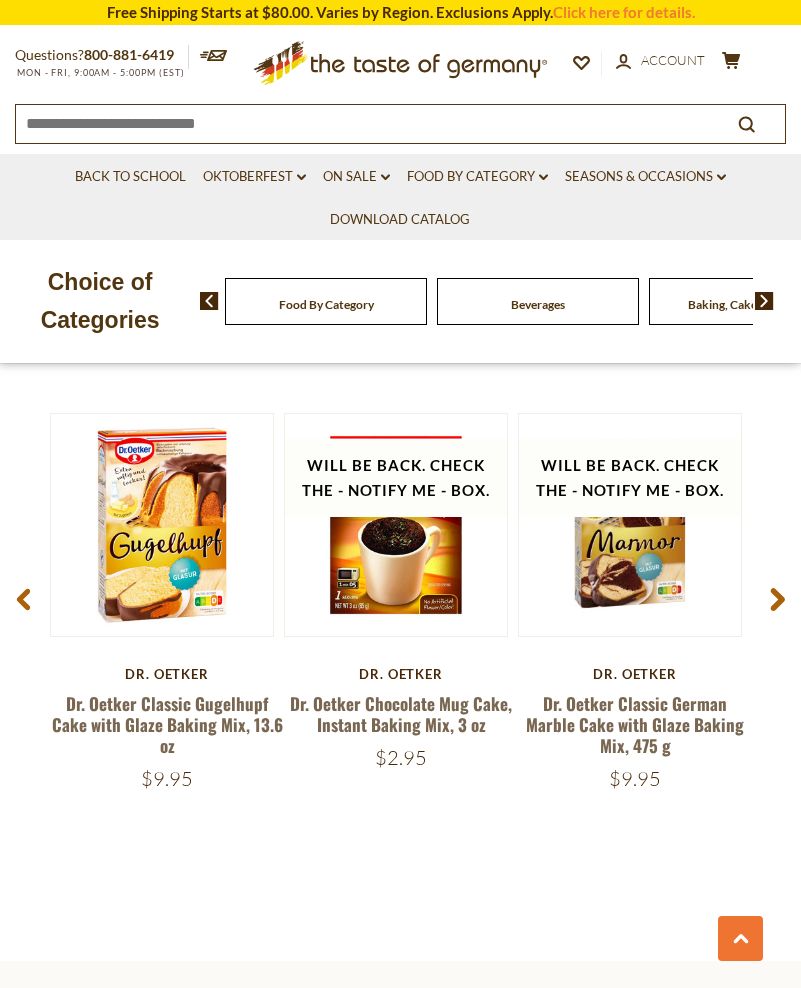 scroll, scrollTop: 2590, scrollLeft: 0, axis: vertical 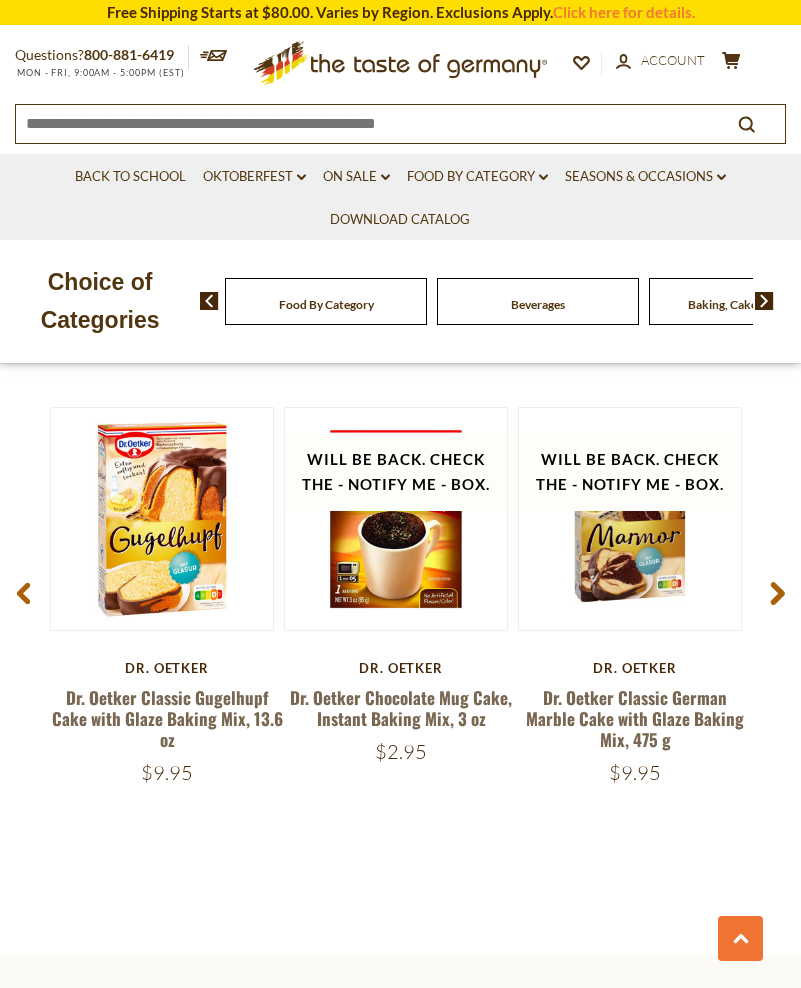 click 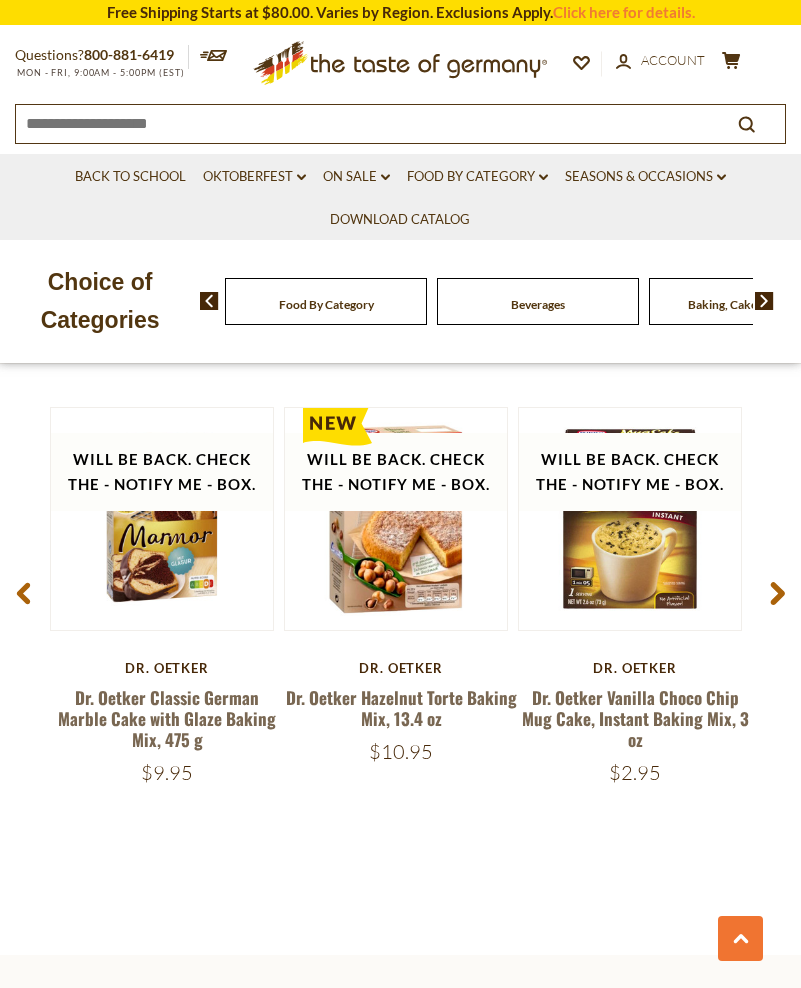 click 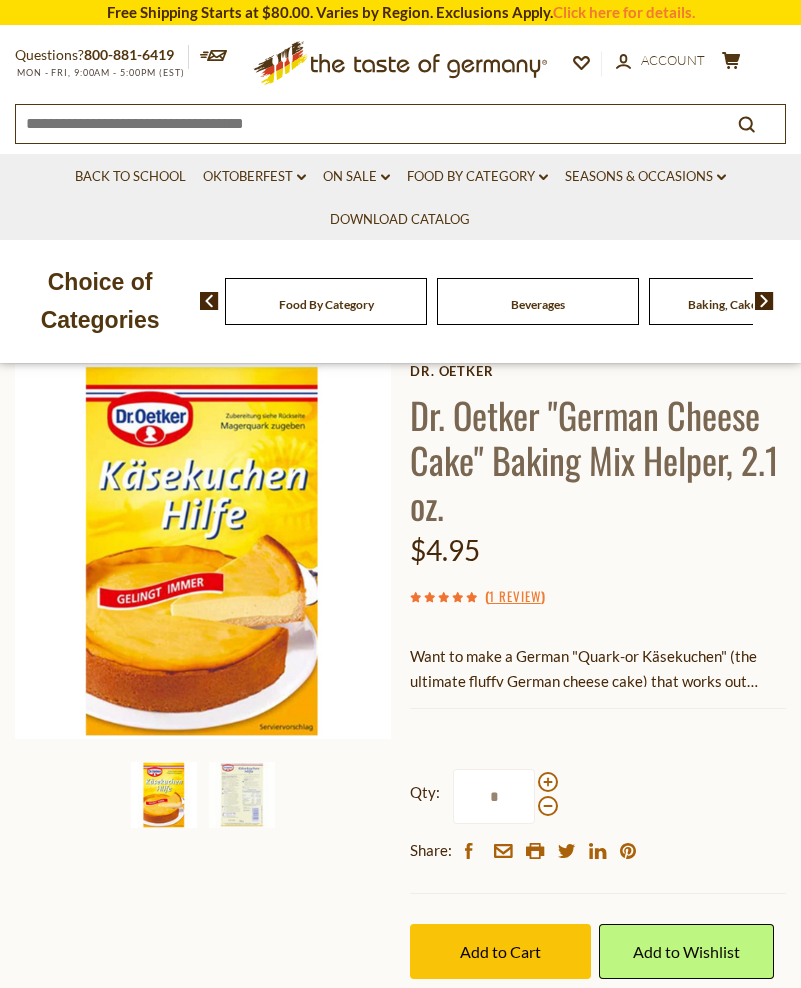 scroll, scrollTop: 0, scrollLeft: 0, axis: both 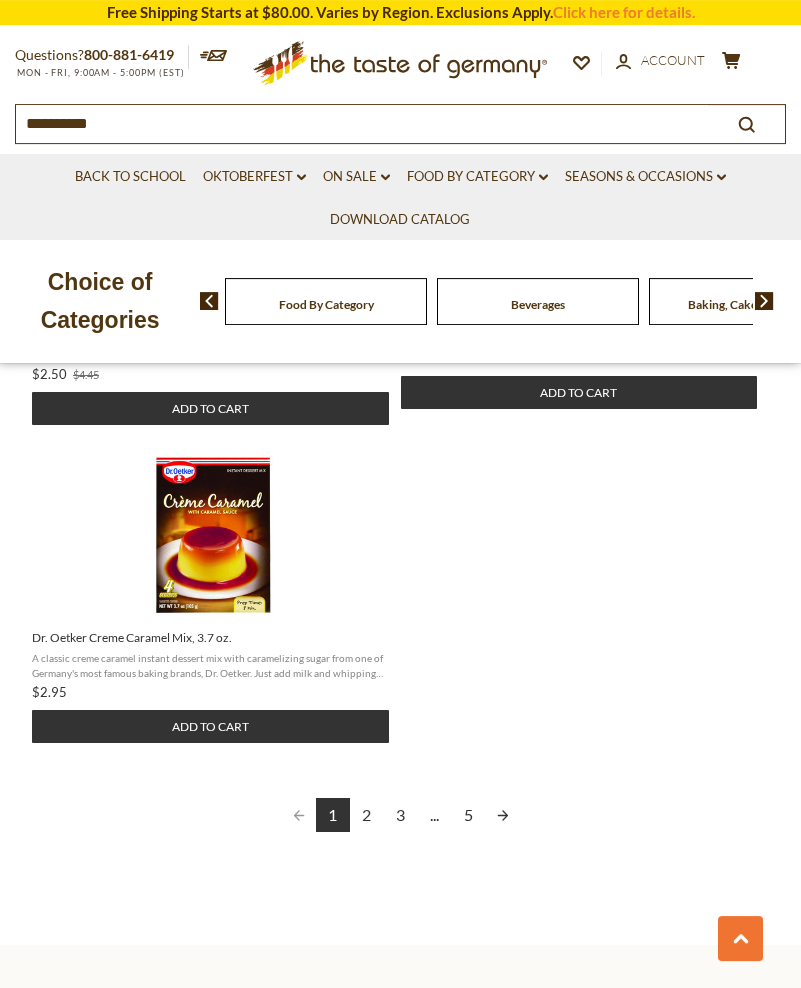 drag, startPoint x: 362, startPoint y: 815, endPoint x: 388, endPoint y: 815, distance: 26 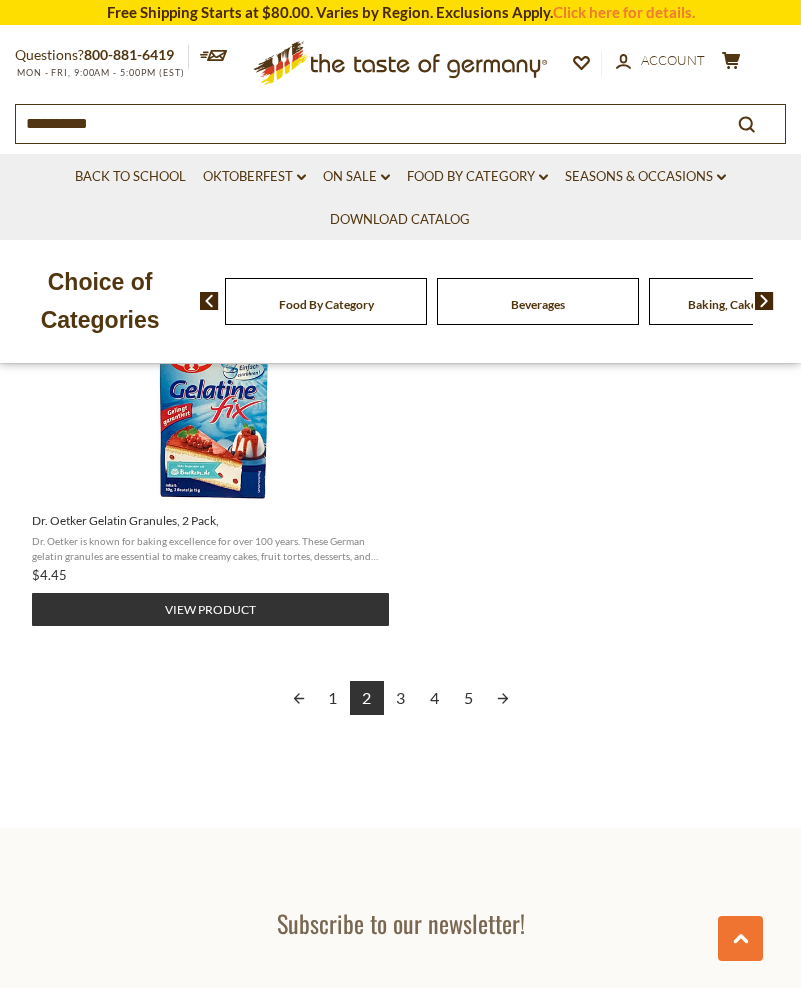 scroll, scrollTop: 2682, scrollLeft: 0, axis: vertical 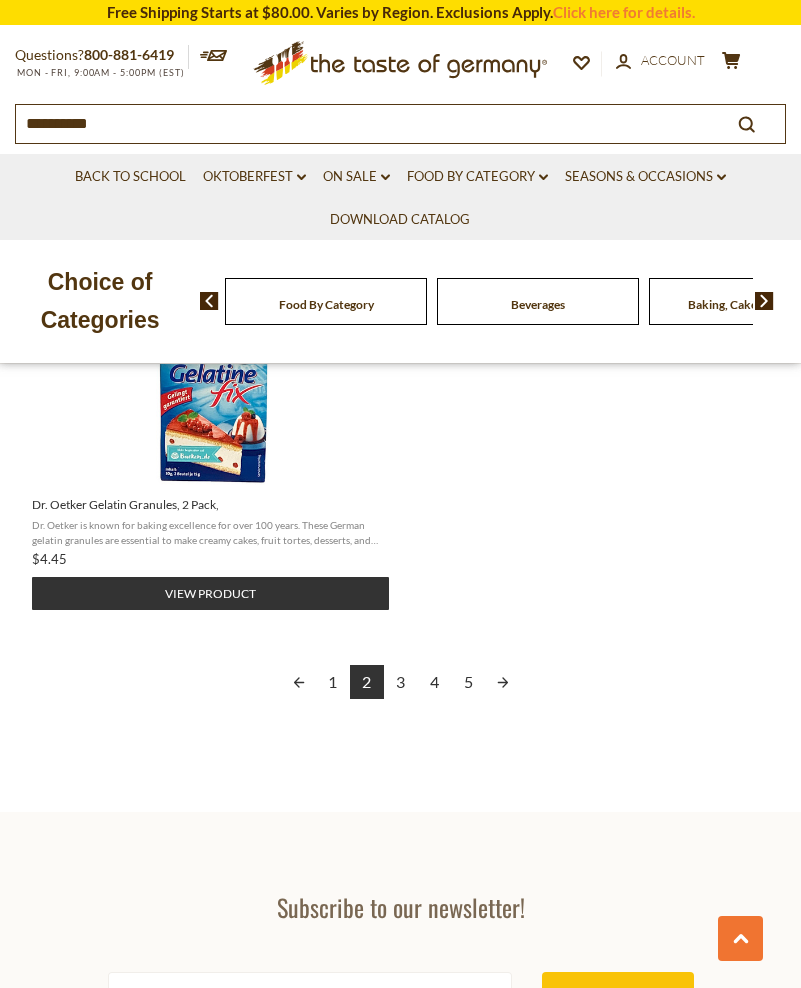 click on "3" at bounding box center (401, 682) 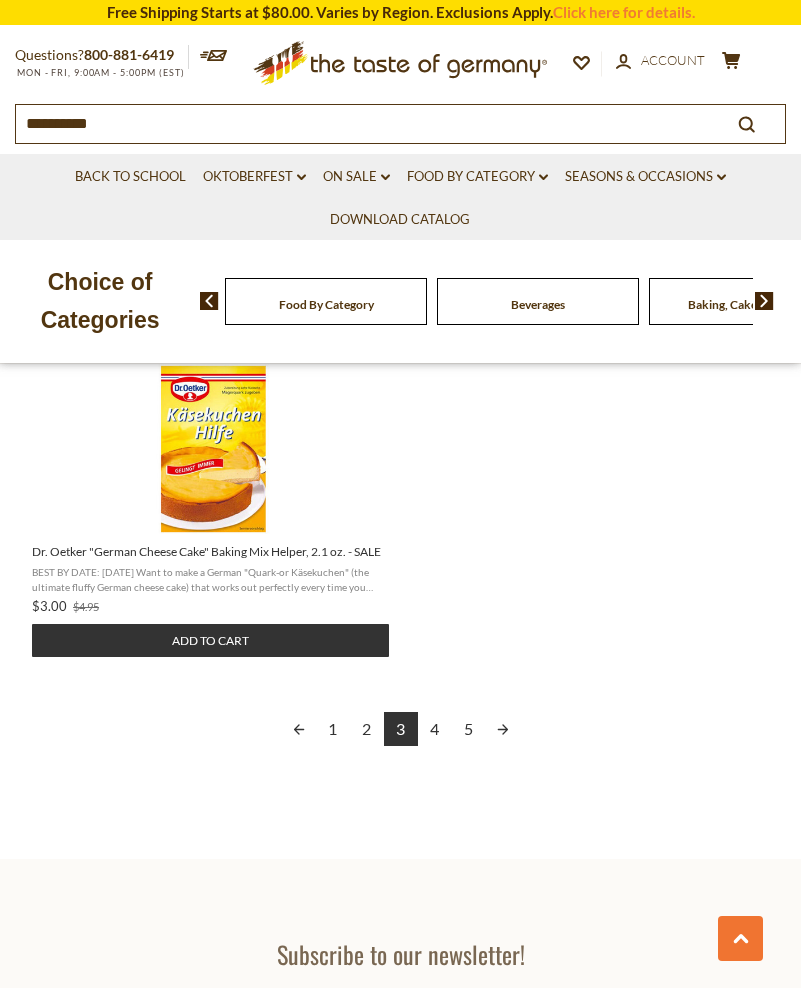 scroll, scrollTop: 2618, scrollLeft: 0, axis: vertical 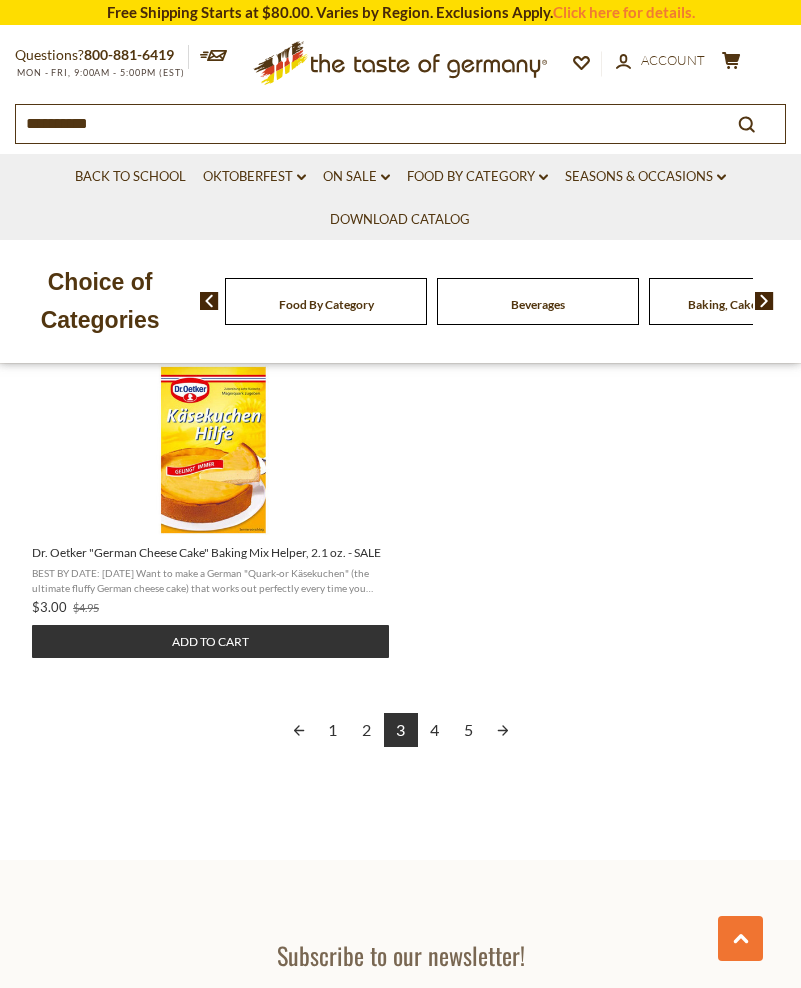 click on "4" at bounding box center (435, 730) 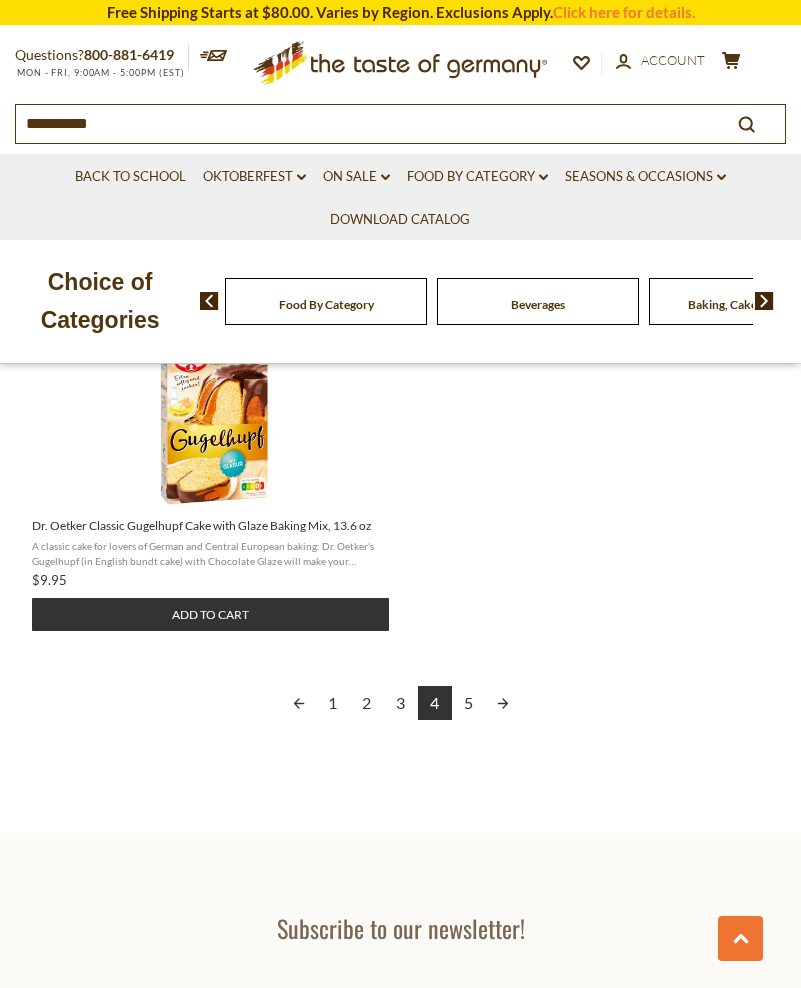 scroll, scrollTop: 2686, scrollLeft: 0, axis: vertical 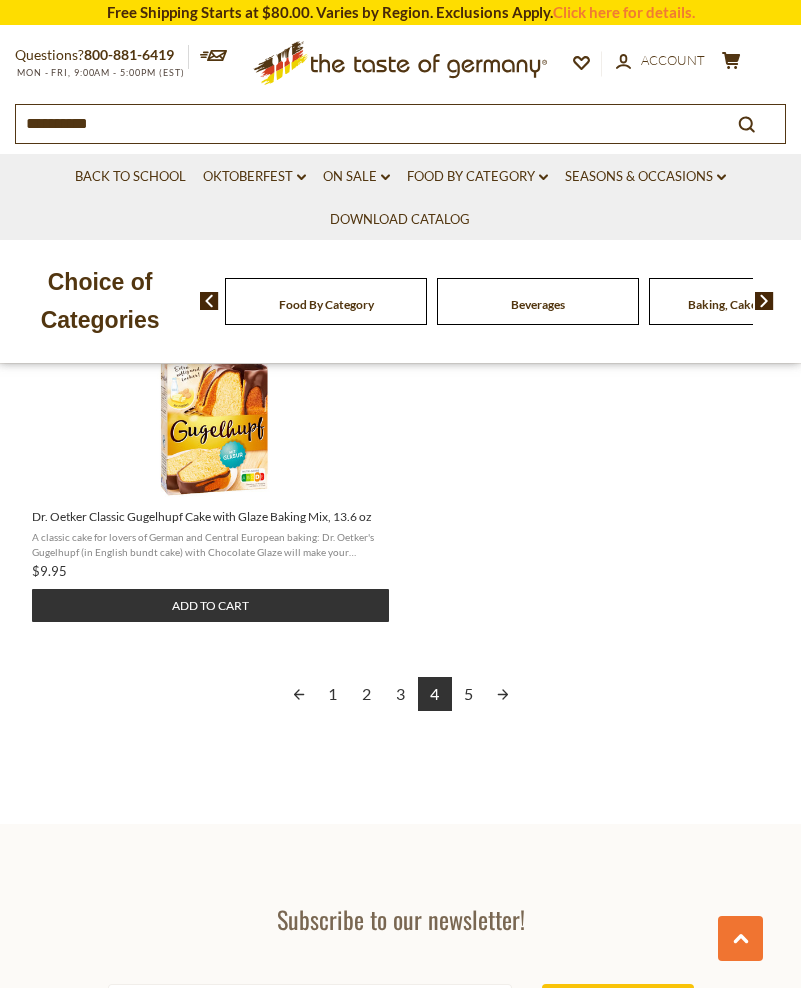 click on "5" at bounding box center [469, 694] 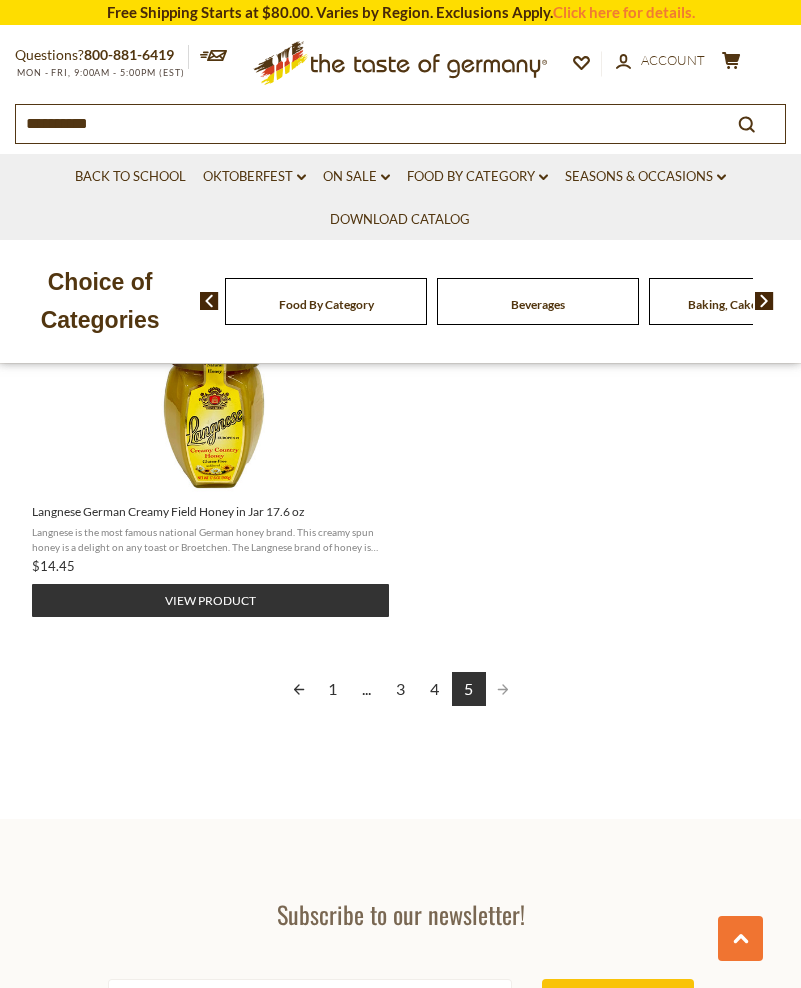 scroll, scrollTop: 2397, scrollLeft: 0, axis: vertical 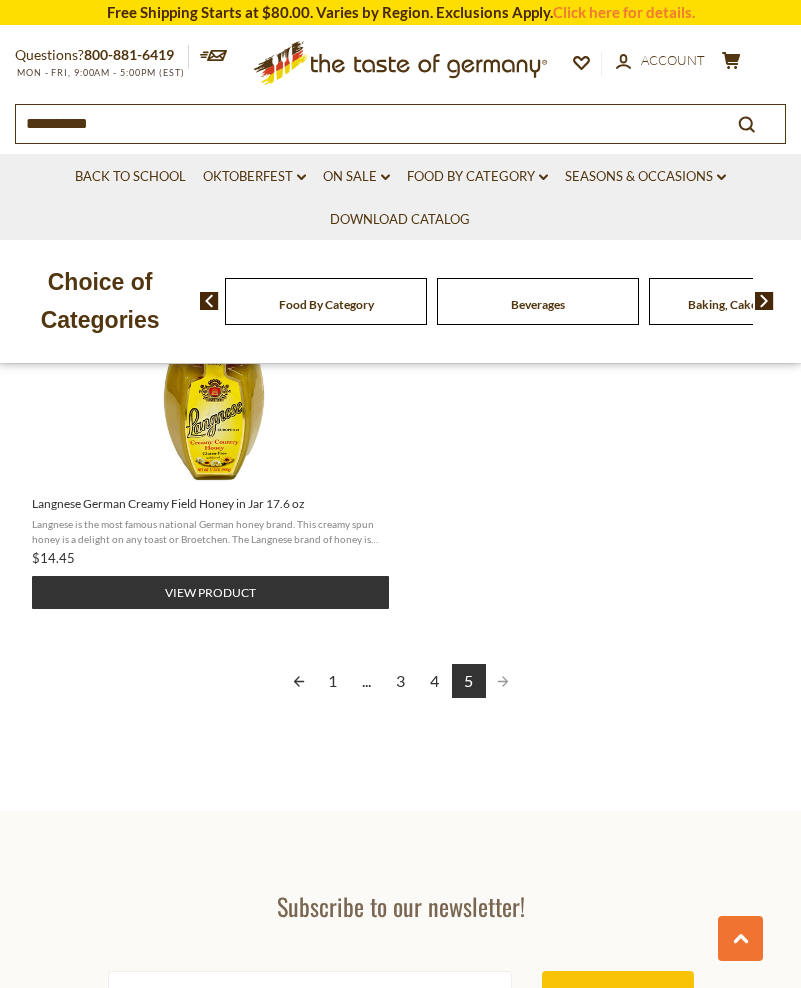click at bounding box center [503, 681] 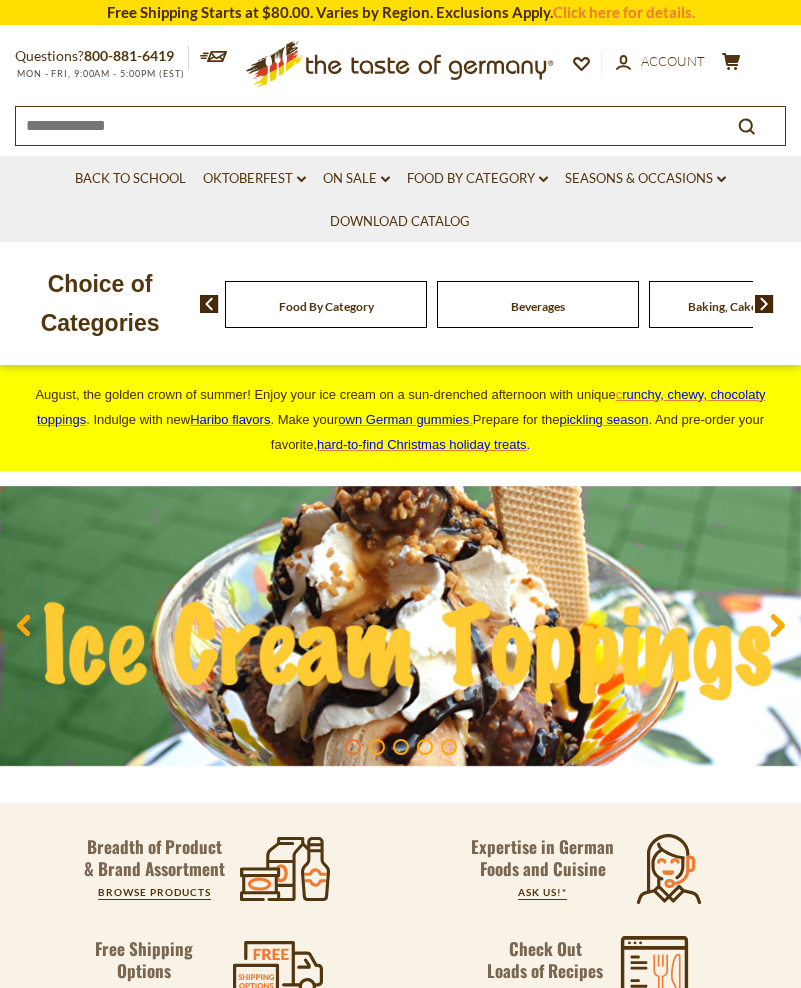 scroll, scrollTop: 0, scrollLeft: 0, axis: both 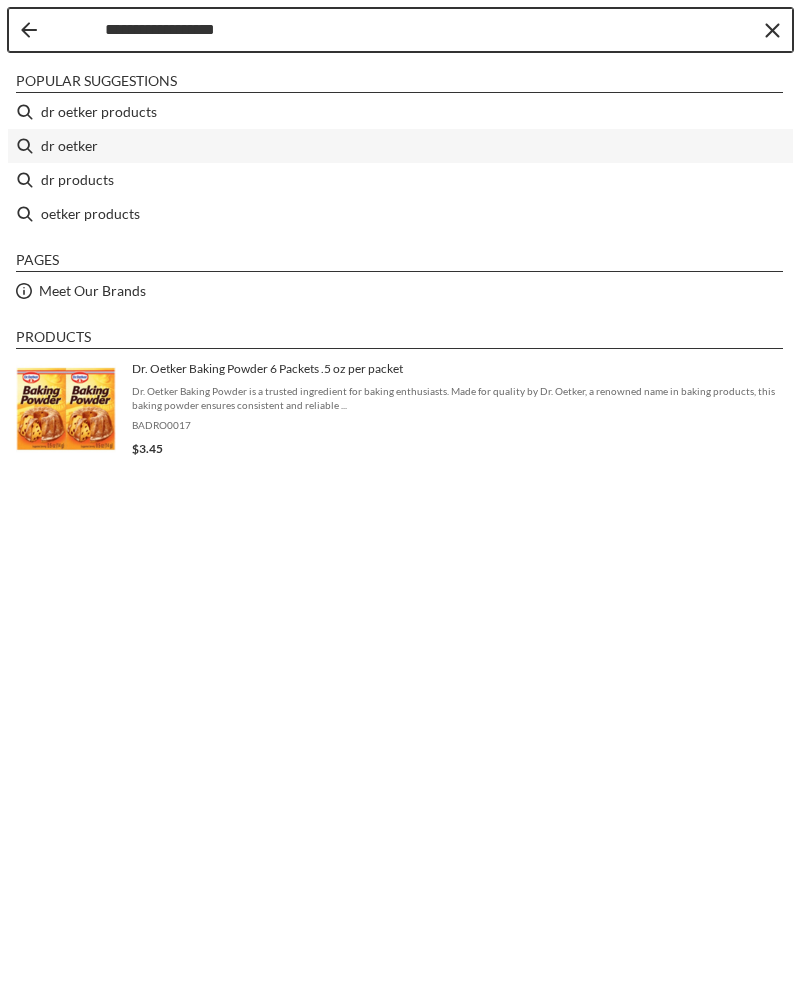drag, startPoint x: 77, startPoint y: 145, endPoint x: 98, endPoint y: 159, distance: 25.23886 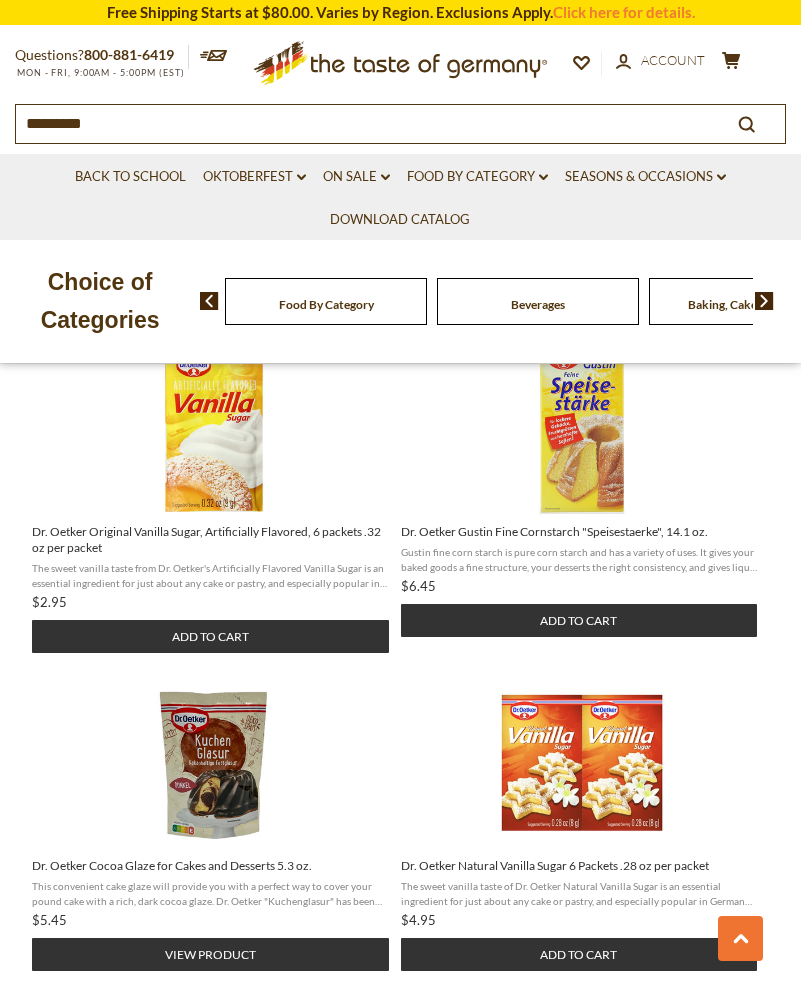scroll, scrollTop: 1041, scrollLeft: 0, axis: vertical 